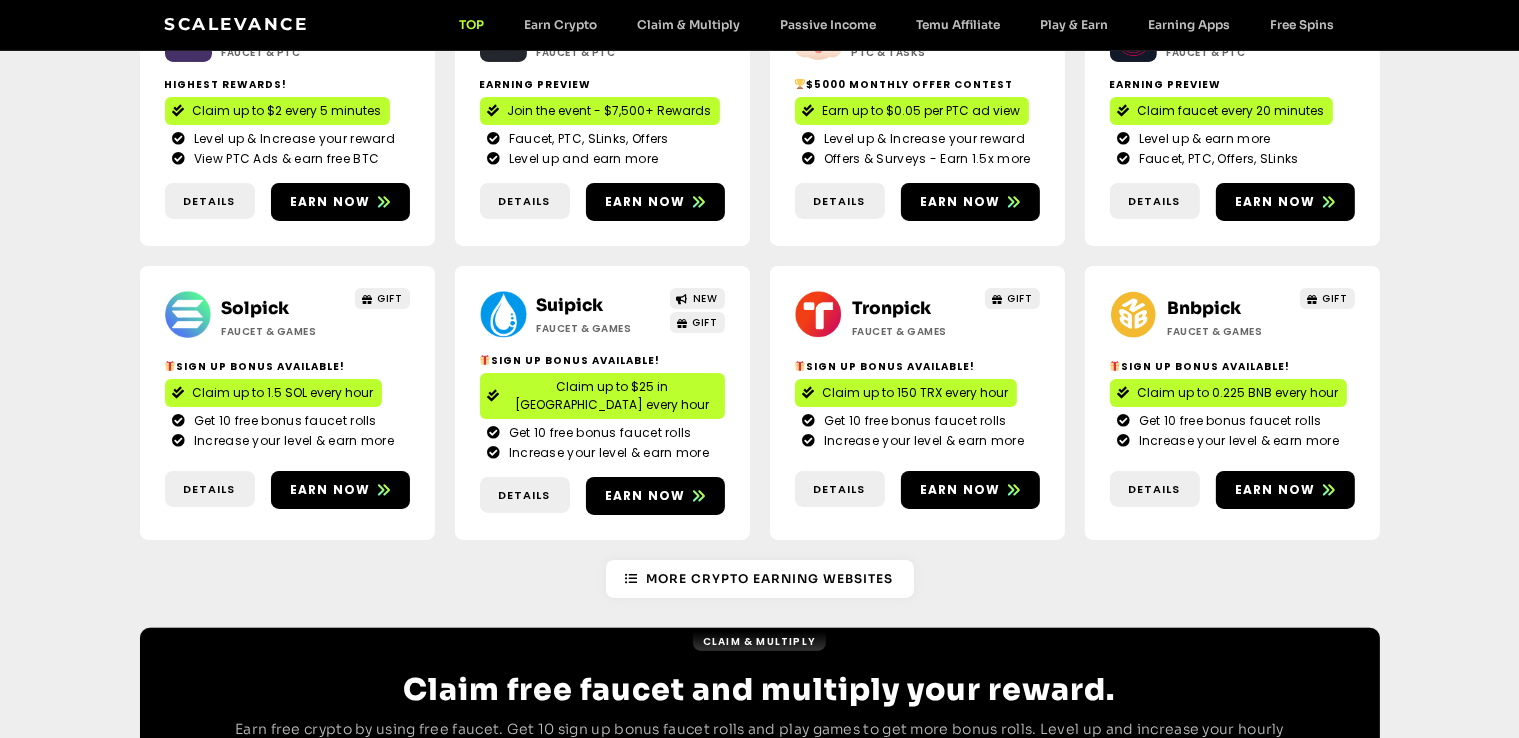 scroll, scrollTop: 192, scrollLeft: 0, axis: vertical 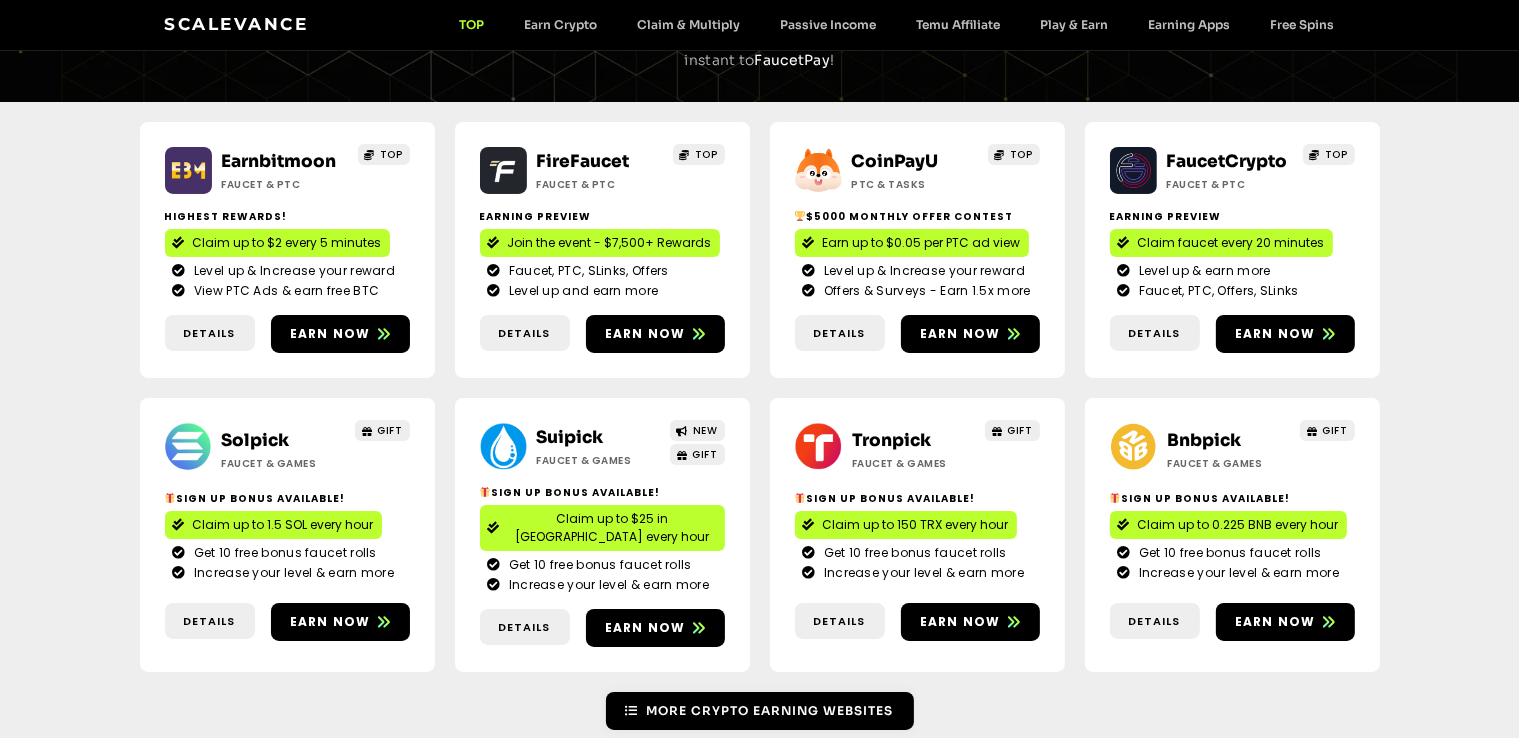 click on "More Crypto Earning Websites" at bounding box center (770, 711) 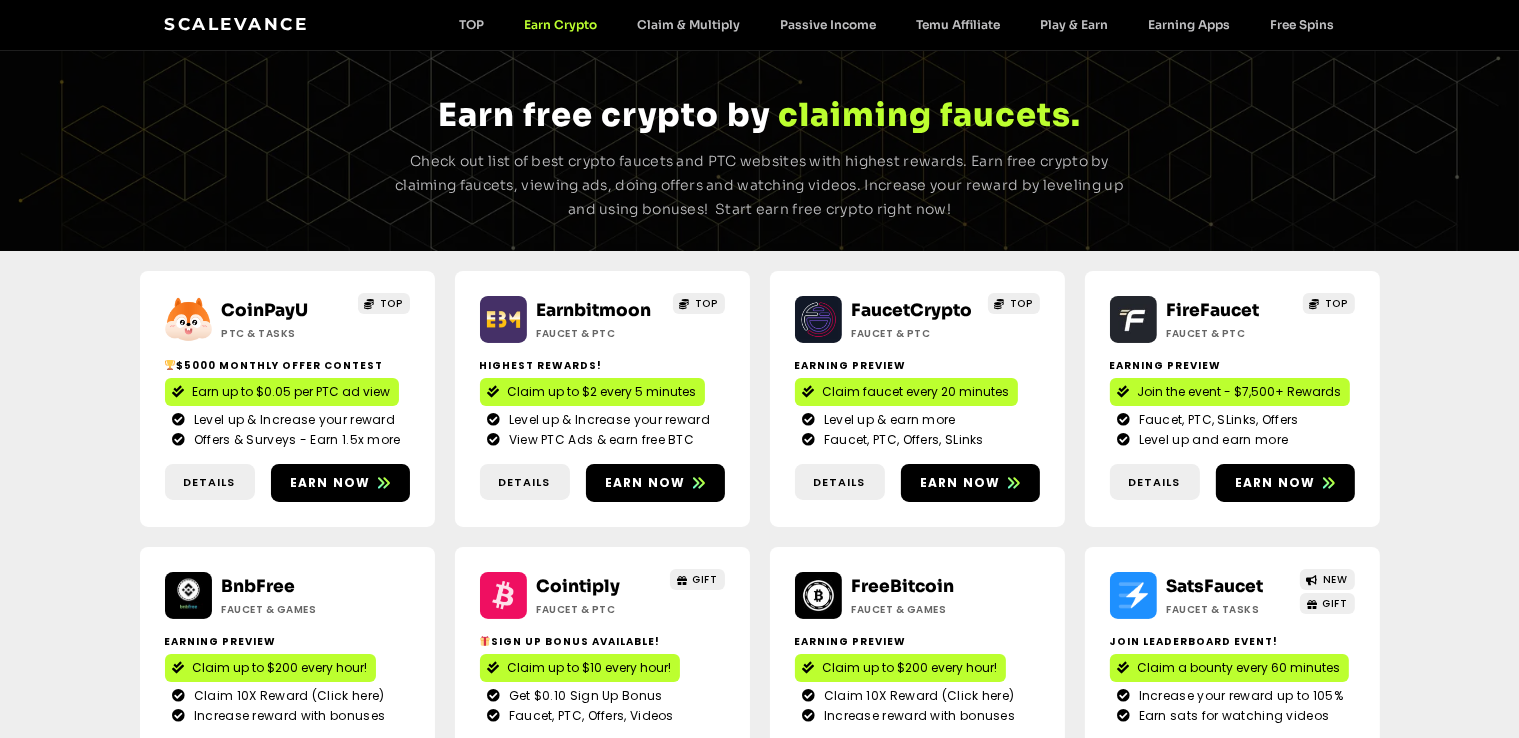scroll, scrollTop: 115, scrollLeft: 0, axis: vertical 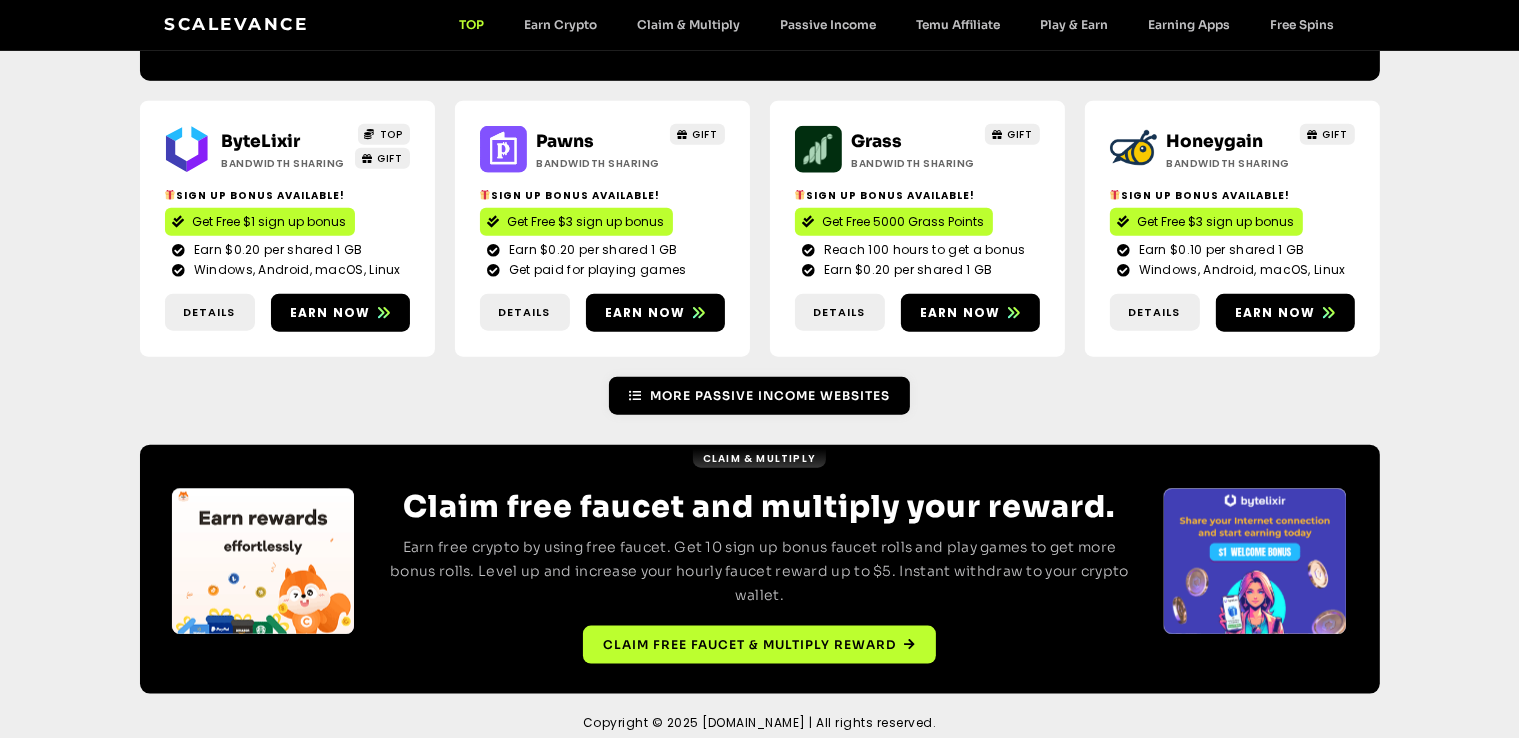 click on "More Passive Income Websites" at bounding box center [770, 396] 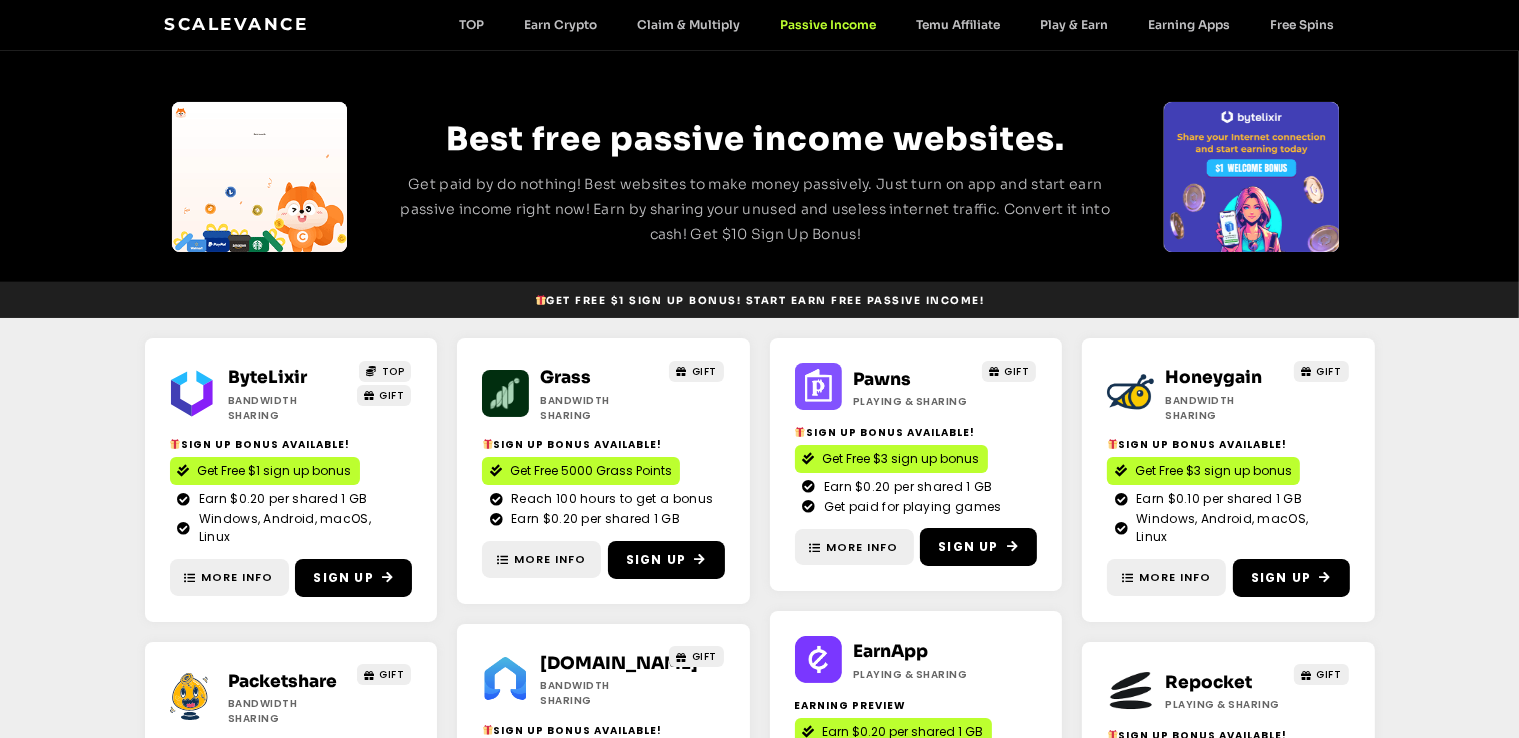 scroll, scrollTop: 69, scrollLeft: 0, axis: vertical 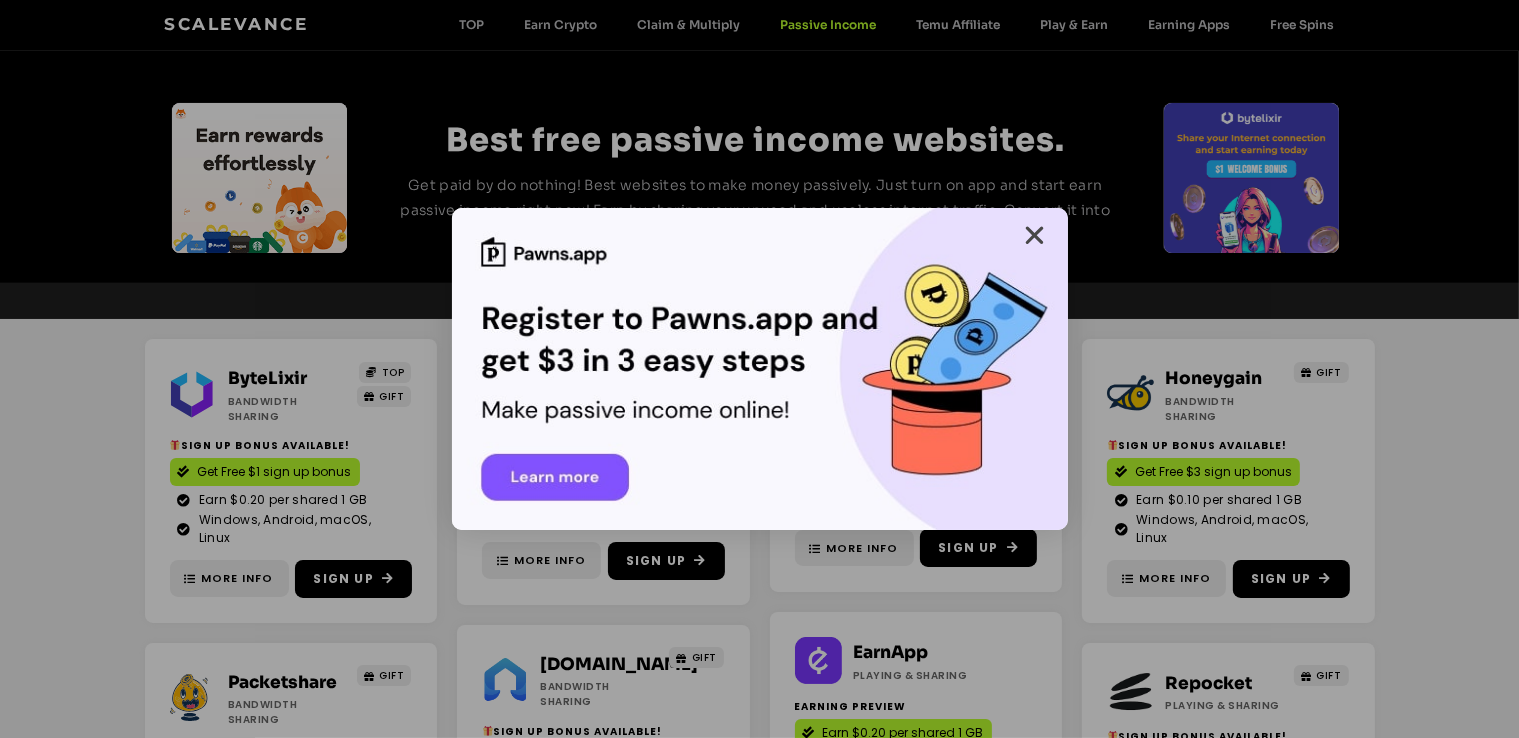 click at bounding box center (1035, 235) 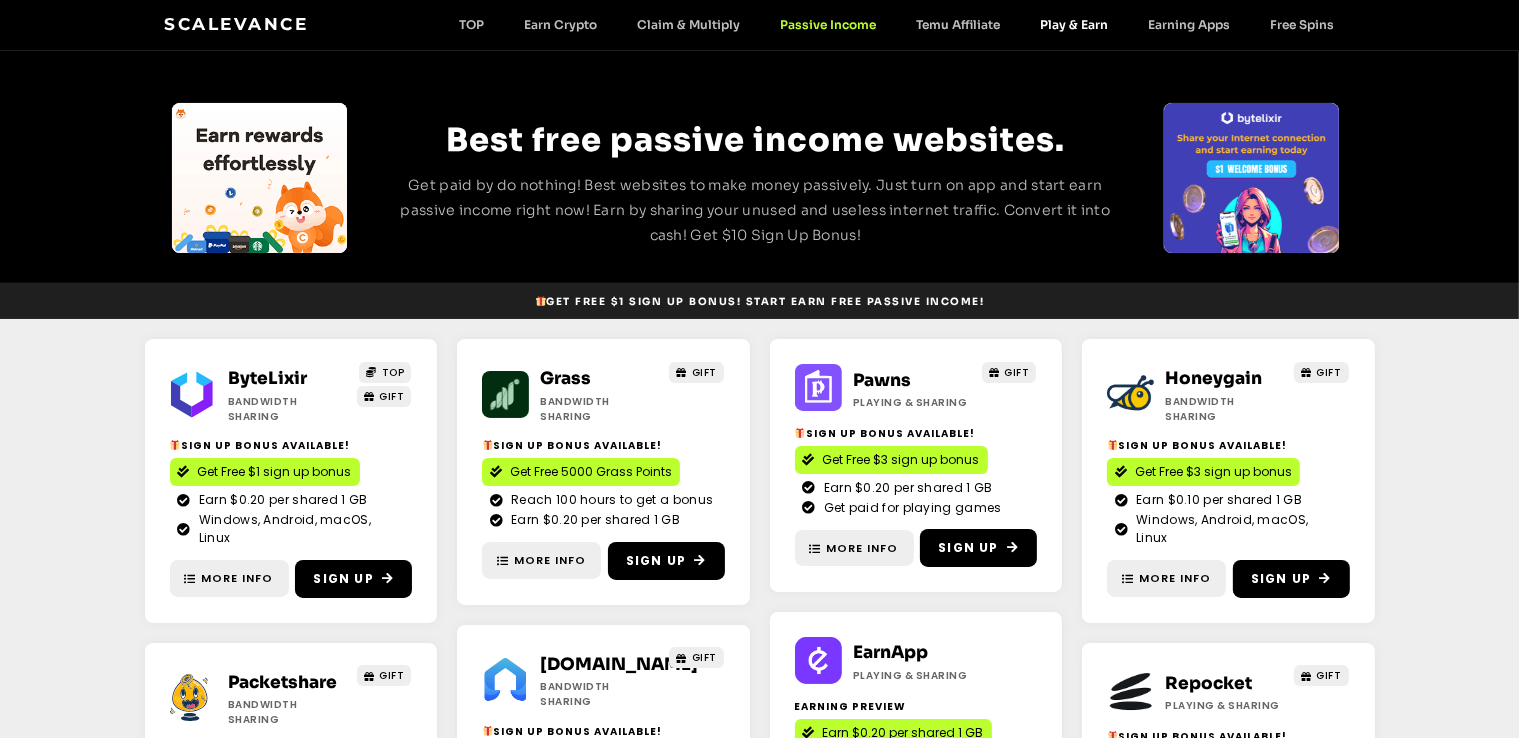 click on "Play & Earn" 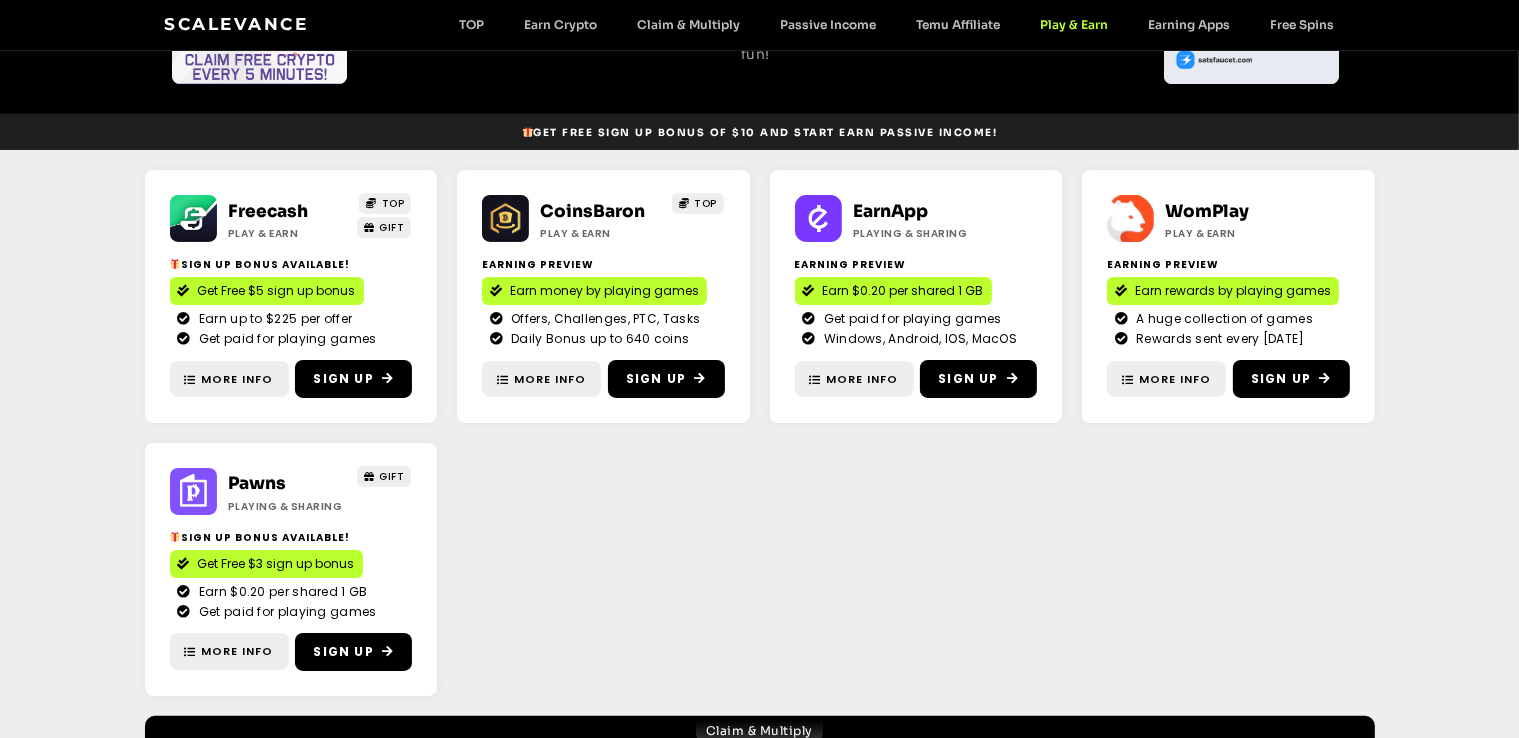 scroll, scrollTop: 250, scrollLeft: 0, axis: vertical 